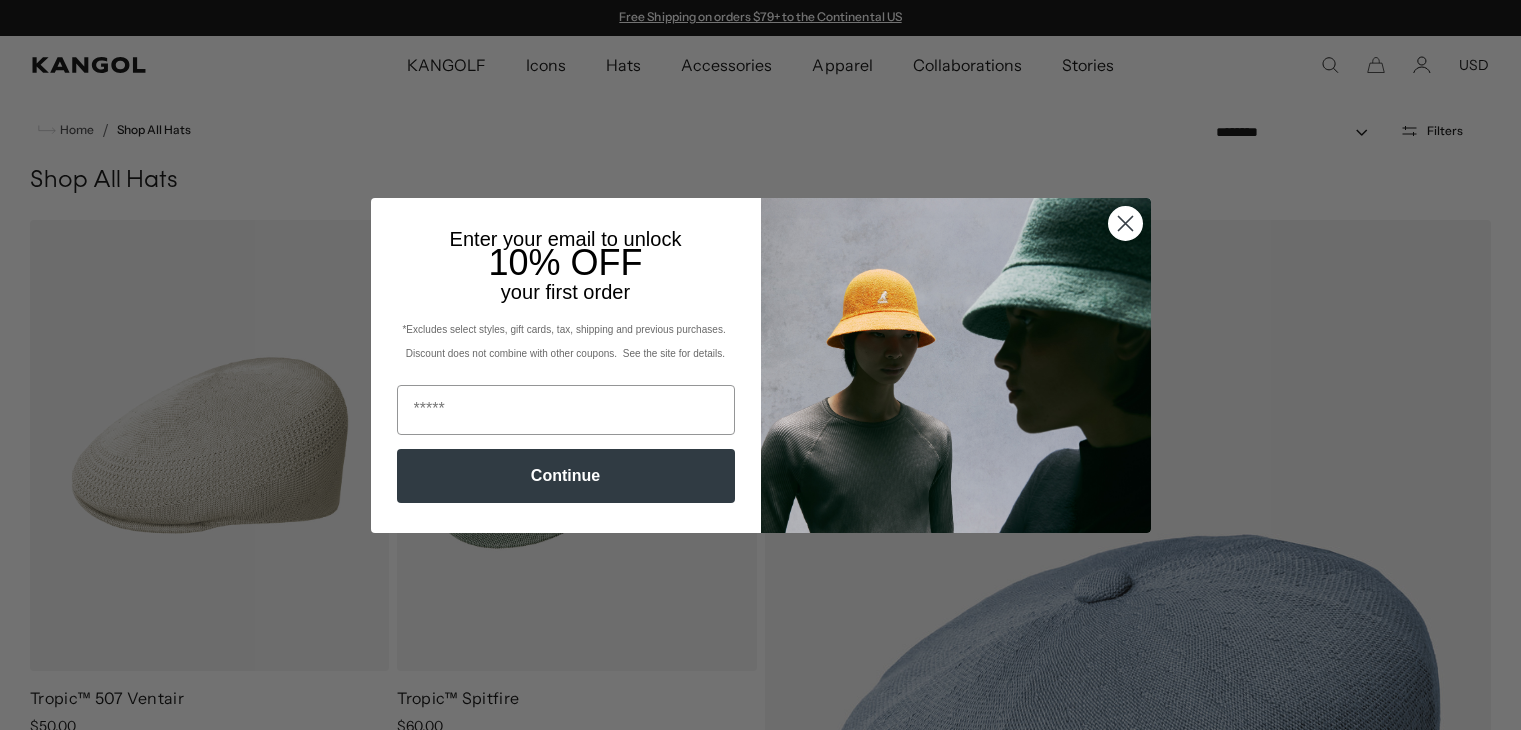 scroll, scrollTop: 0, scrollLeft: 0, axis: both 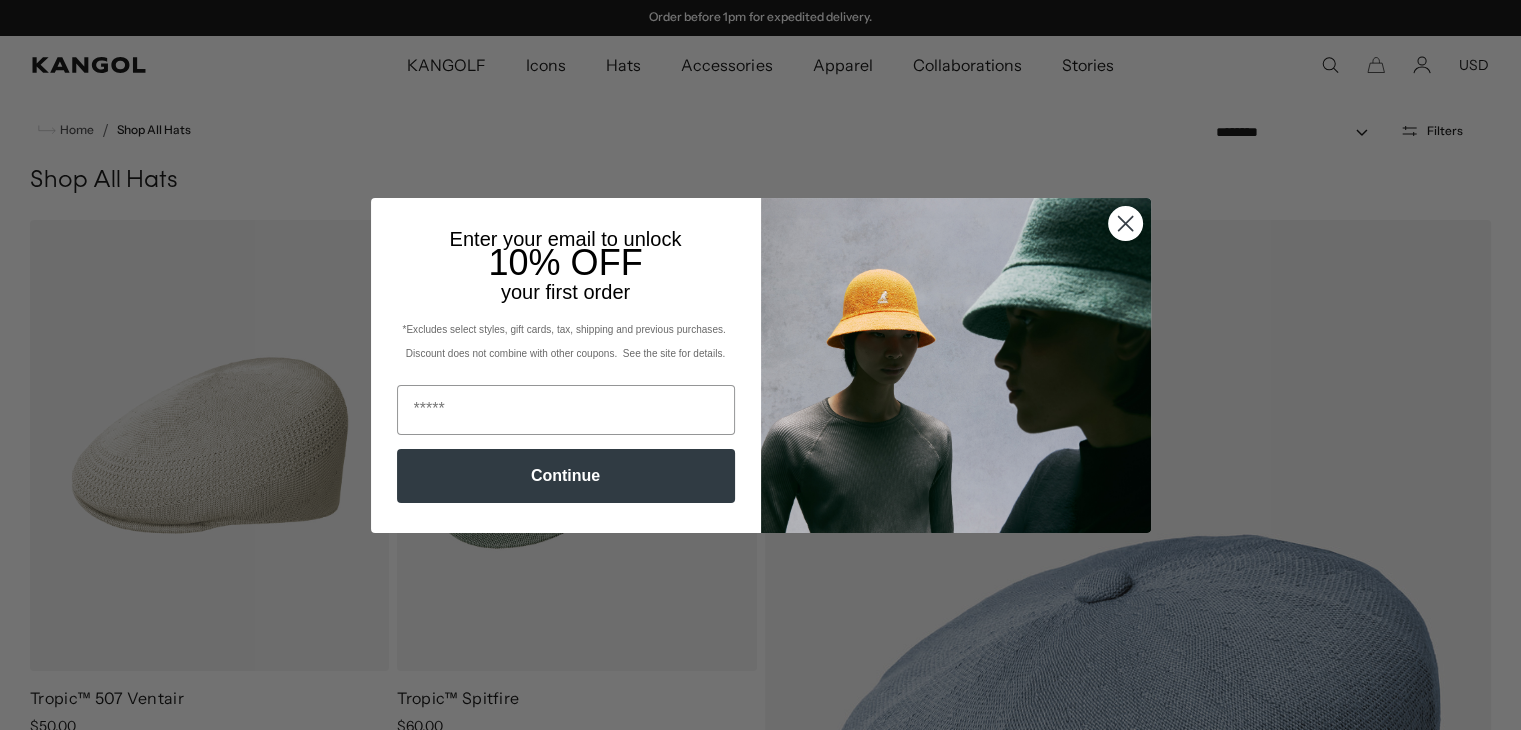 click 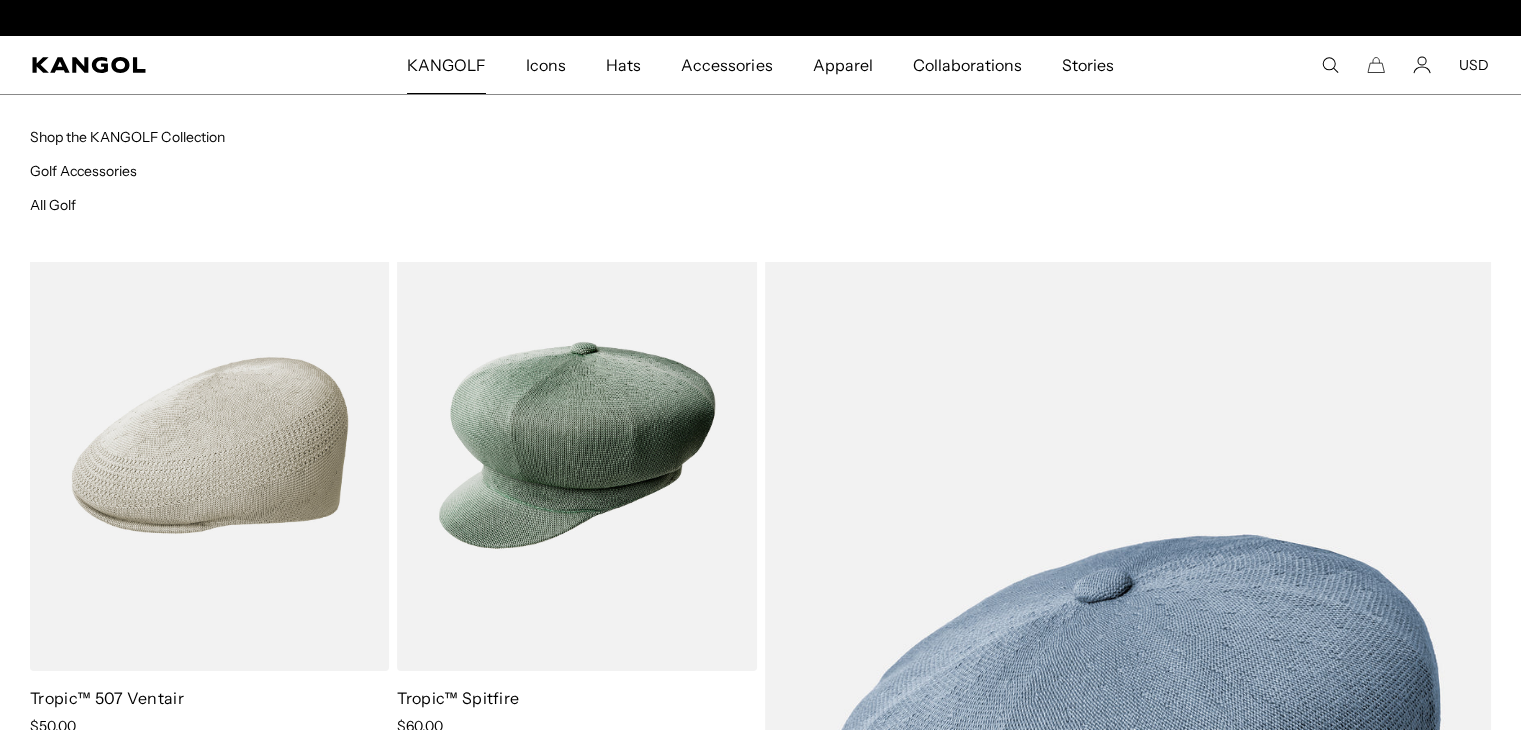scroll, scrollTop: 0, scrollLeft: 0, axis: both 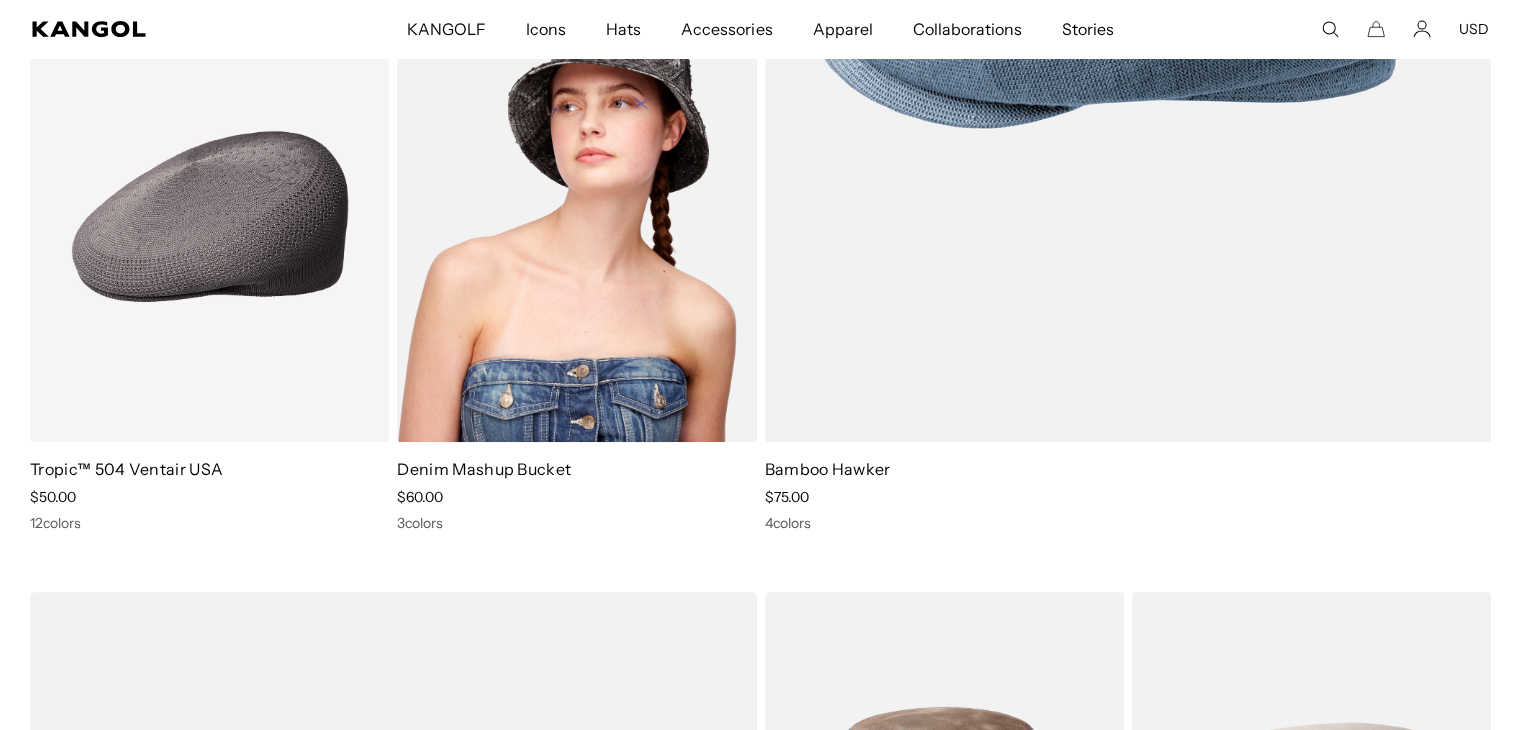 click on "Denim Mashup Bucket" at bounding box center (484, 469) 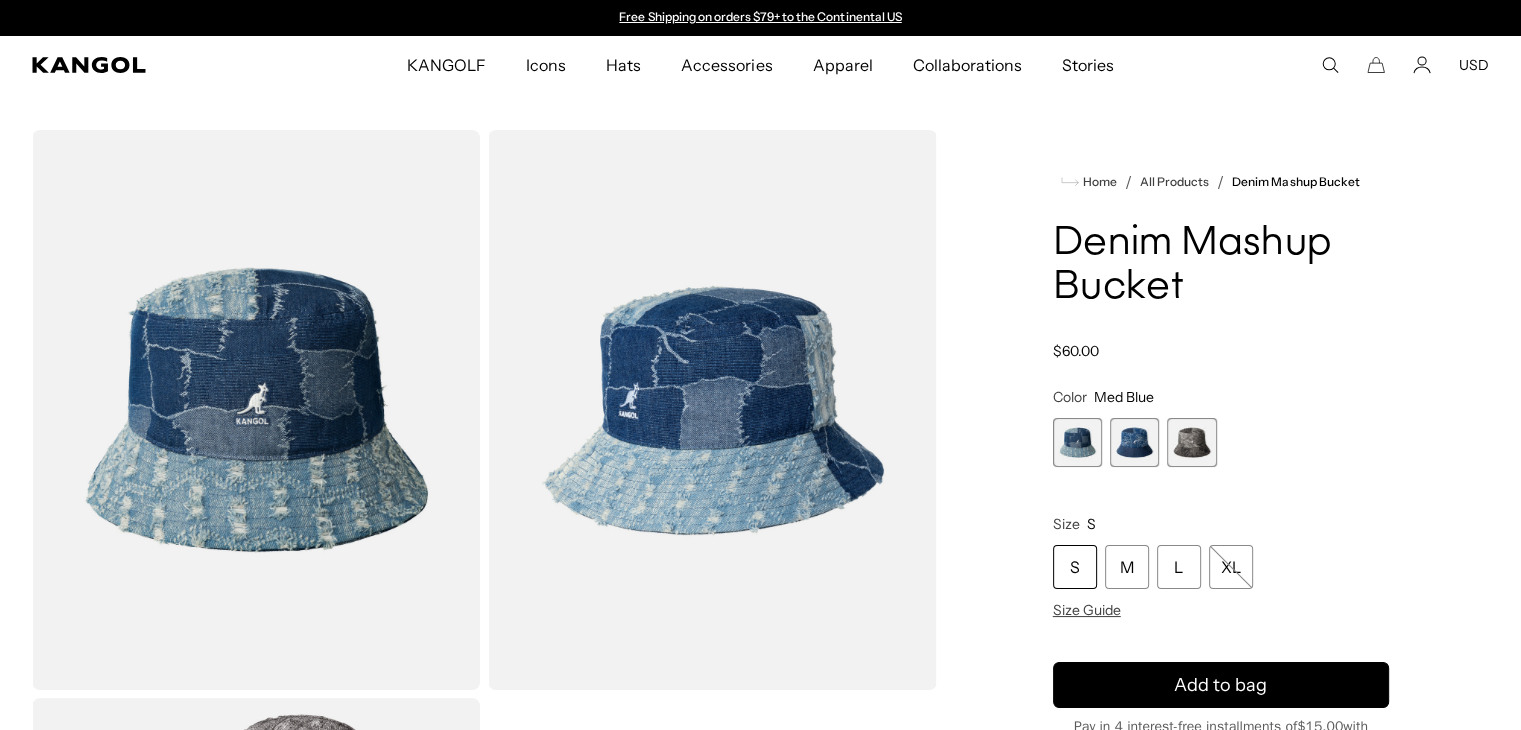 scroll, scrollTop: 0, scrollLeft: 0, axis: both 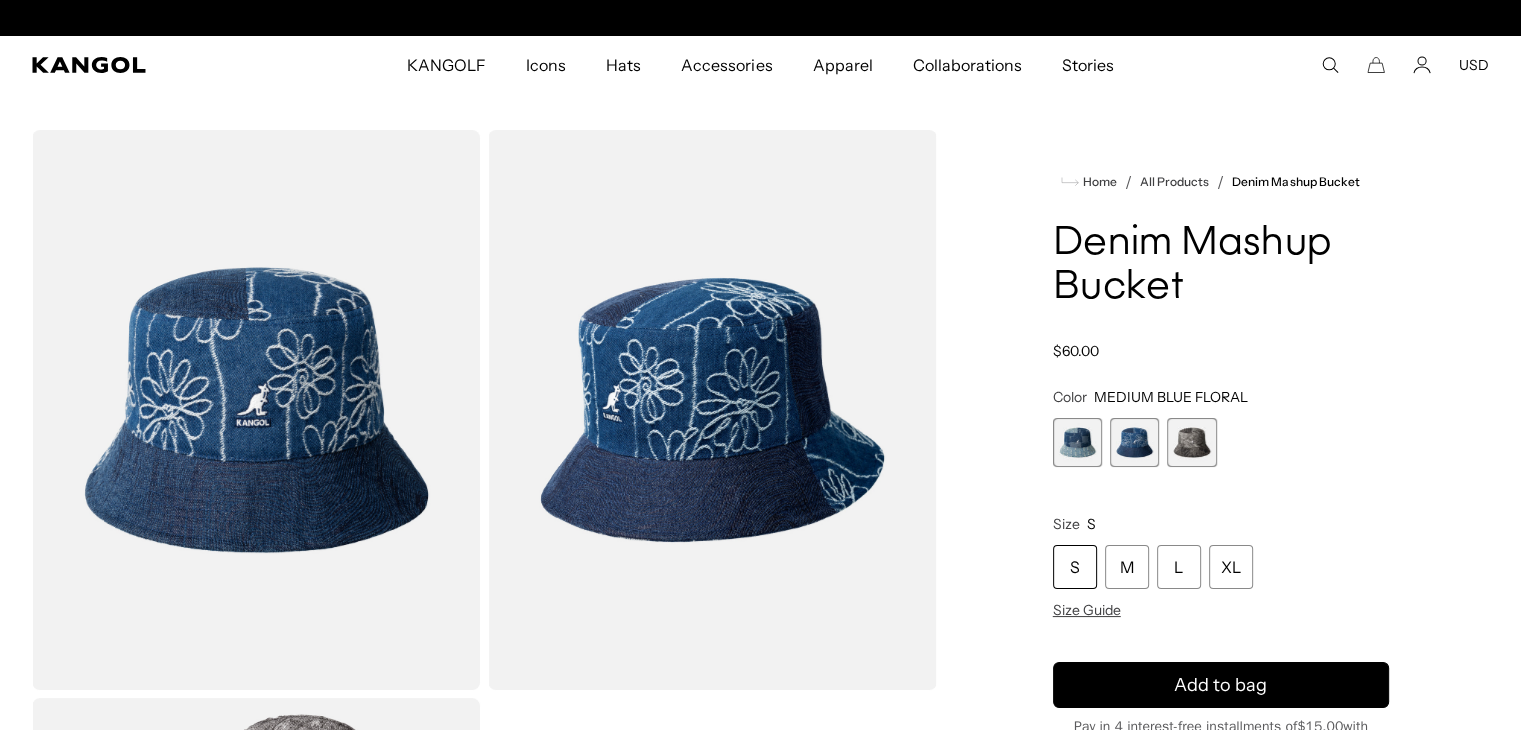 click at bounding box center (1191, 442) 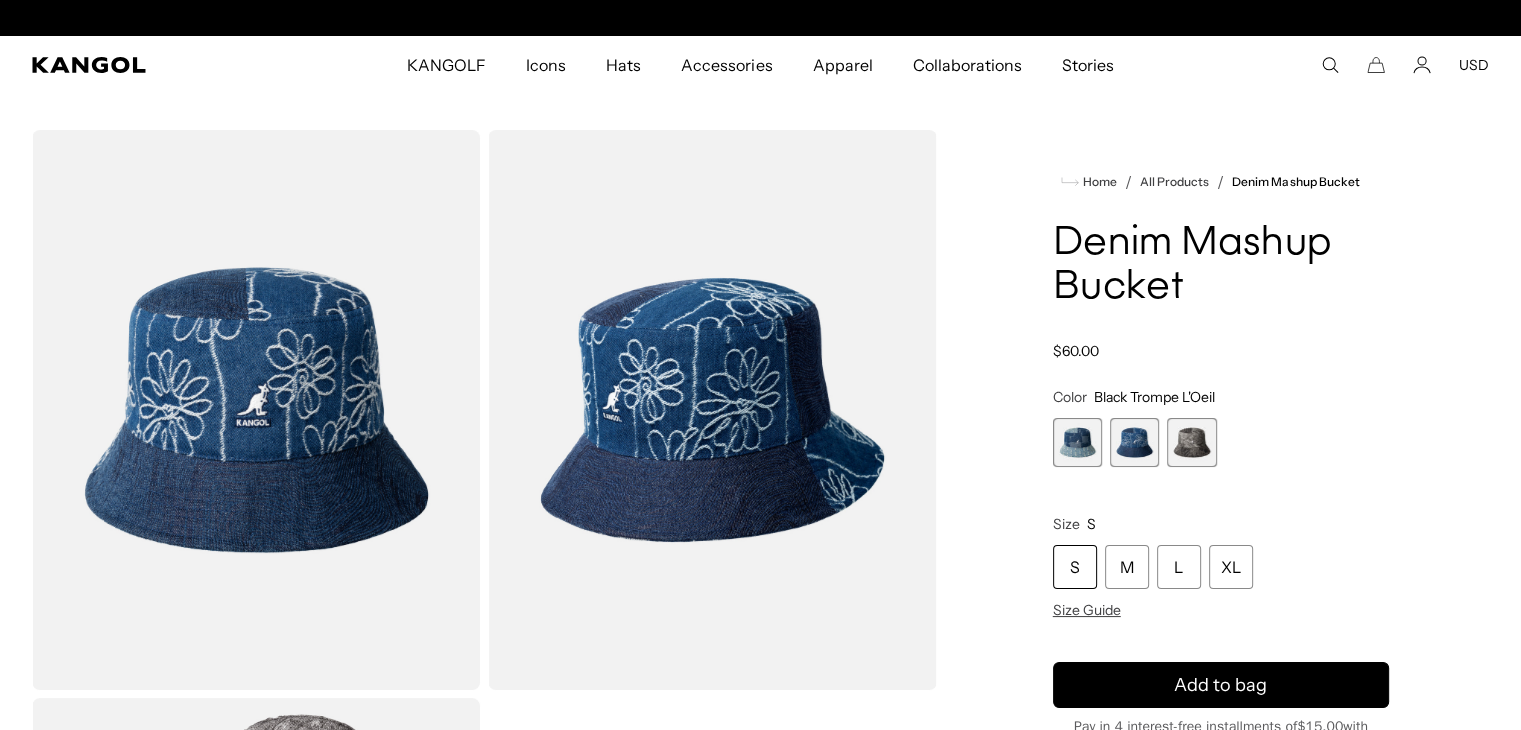 scroll, scrollTop: 0, scrollLeft: 412, axis: horizontal 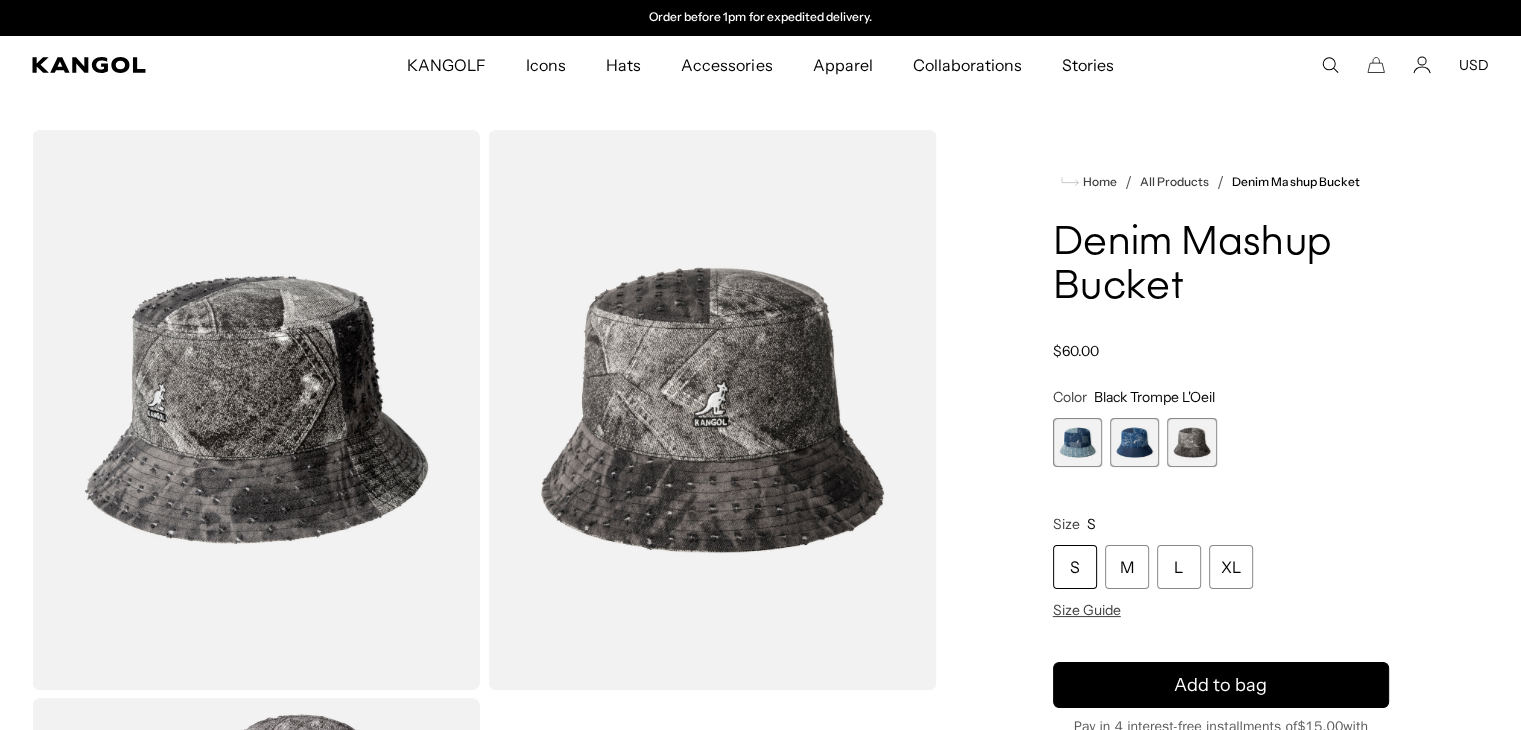 click at bounding box center (1077, 442) 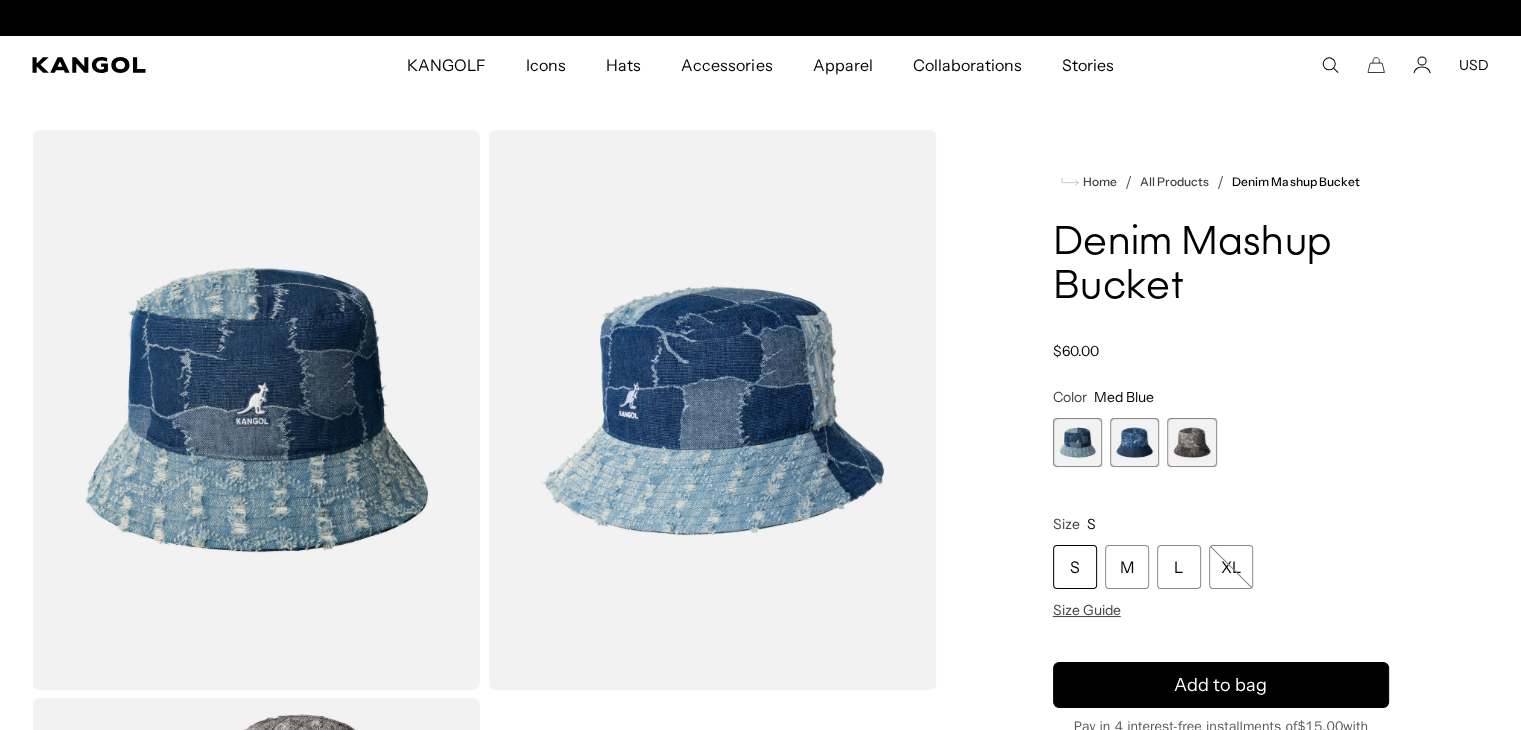 scroll, scrollTop: 0, scrollLeft: 412, axis: horizontal 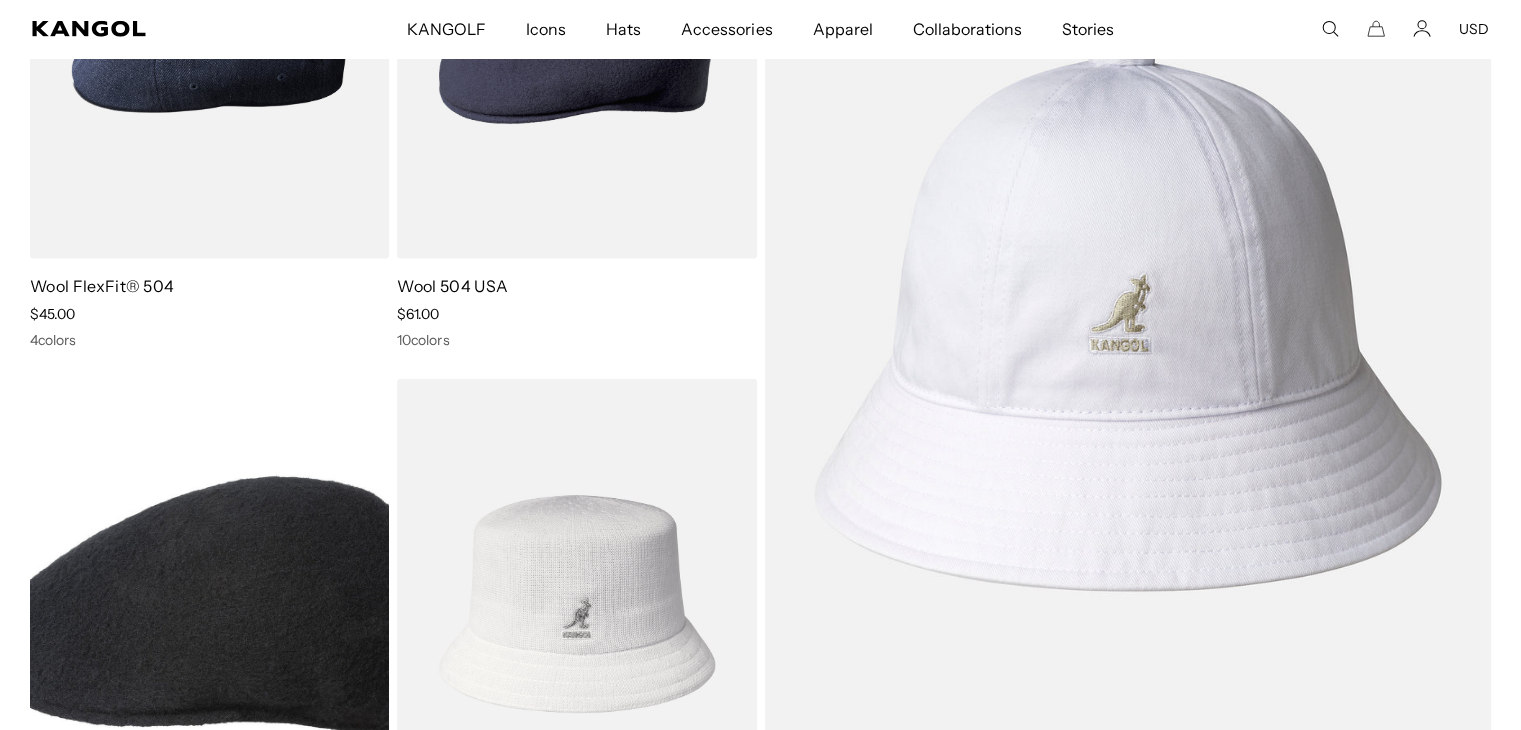 click at bounding box center (1128, 319) 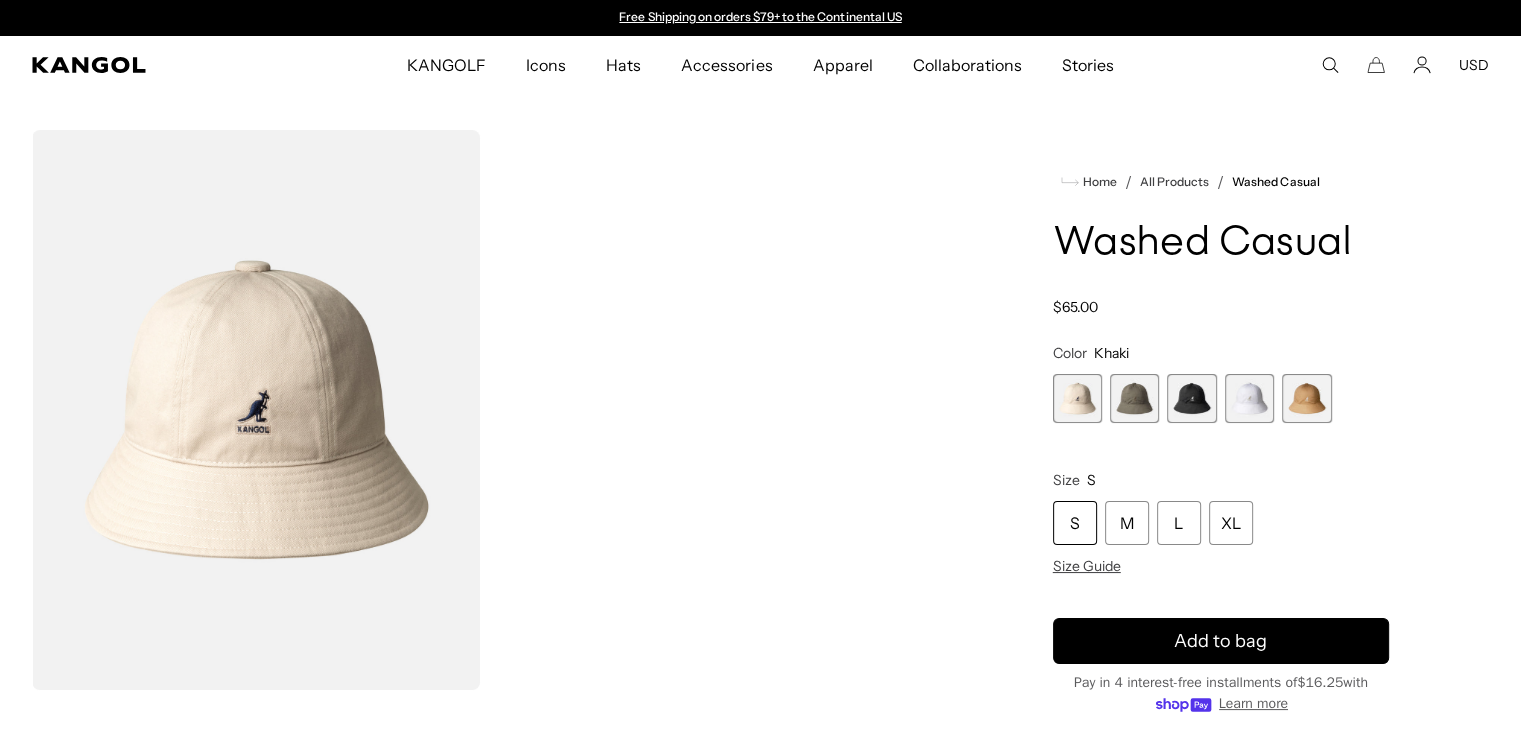 scroll, scrollTop: 0, scrollLeft: 0, axis: both 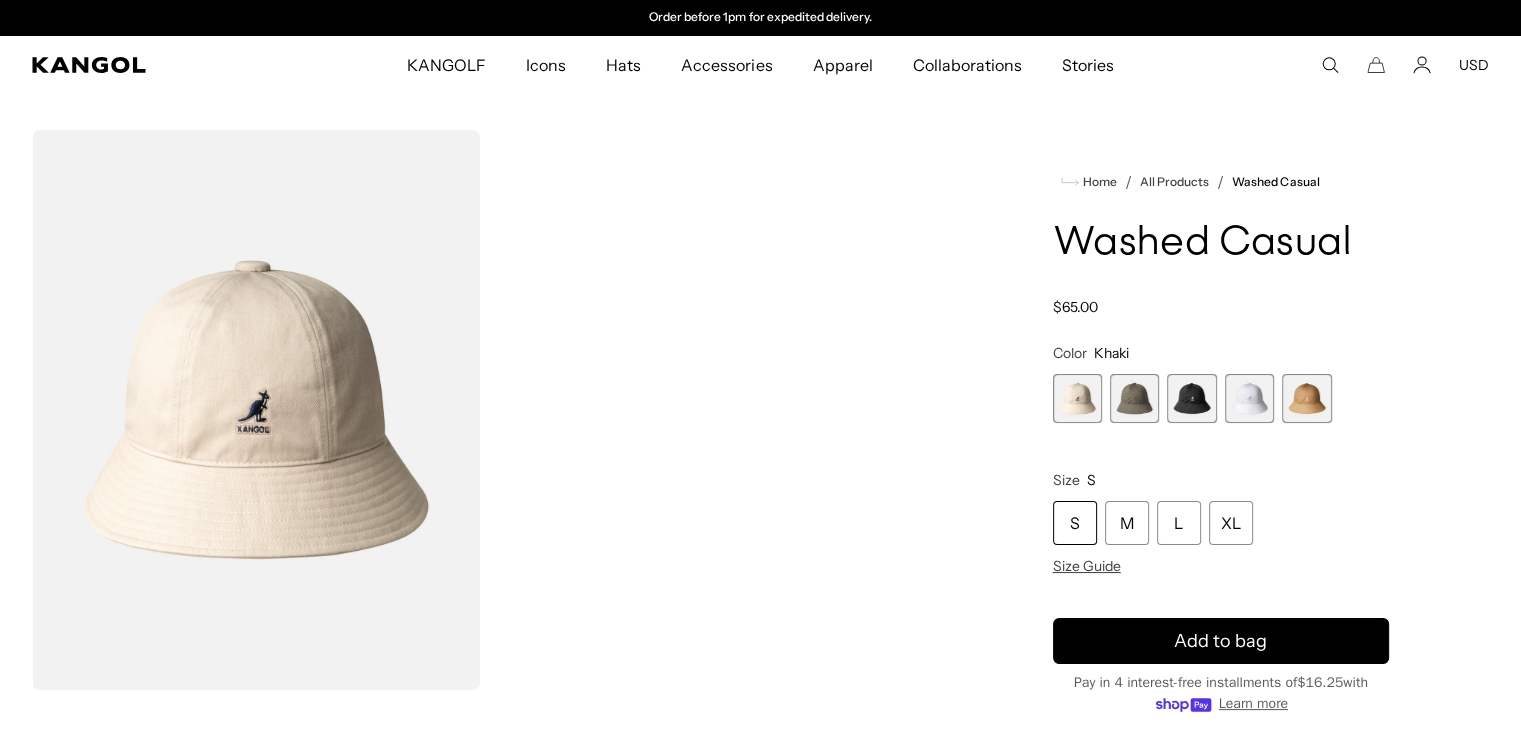 click at bounding box center [1249, 398] 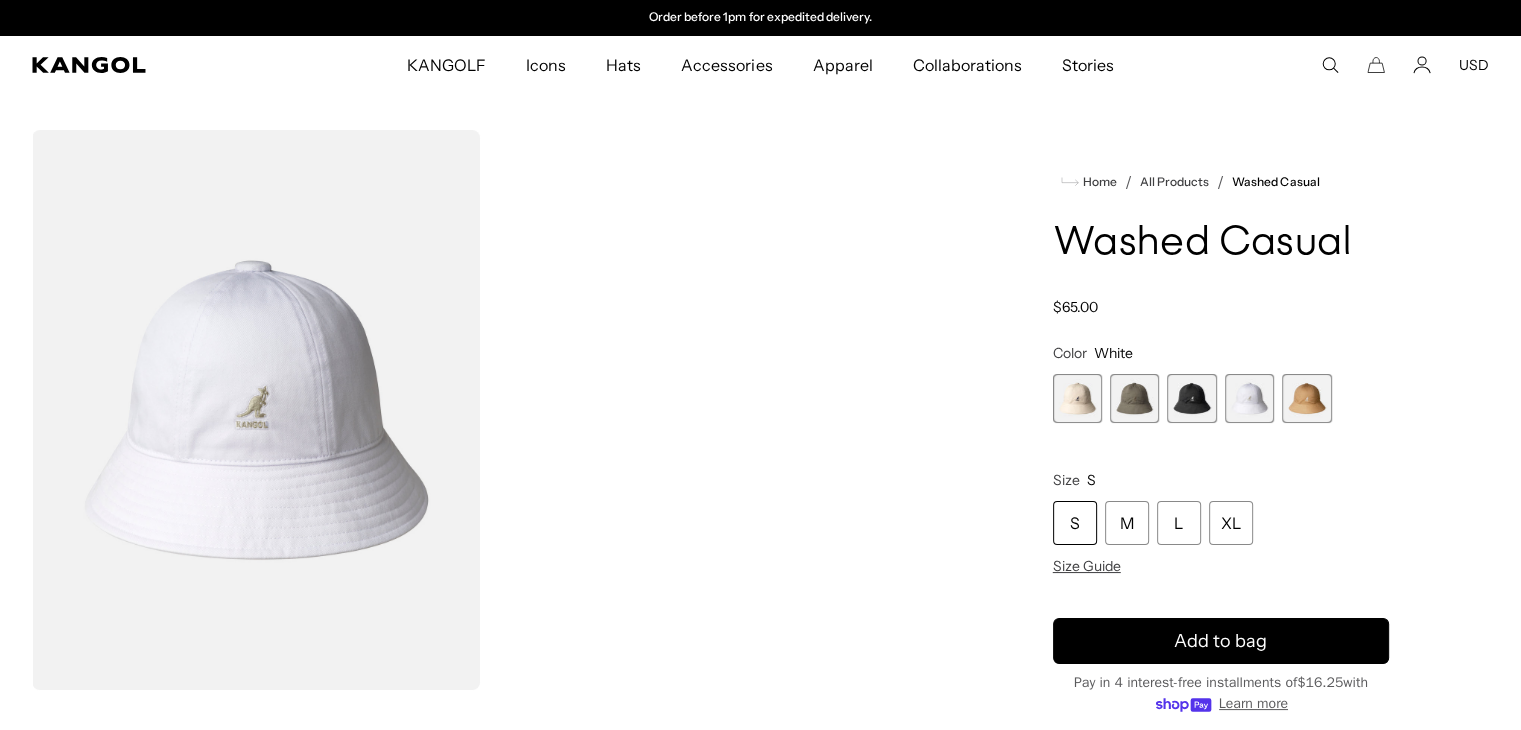 click at bounding box center (1306, 398) 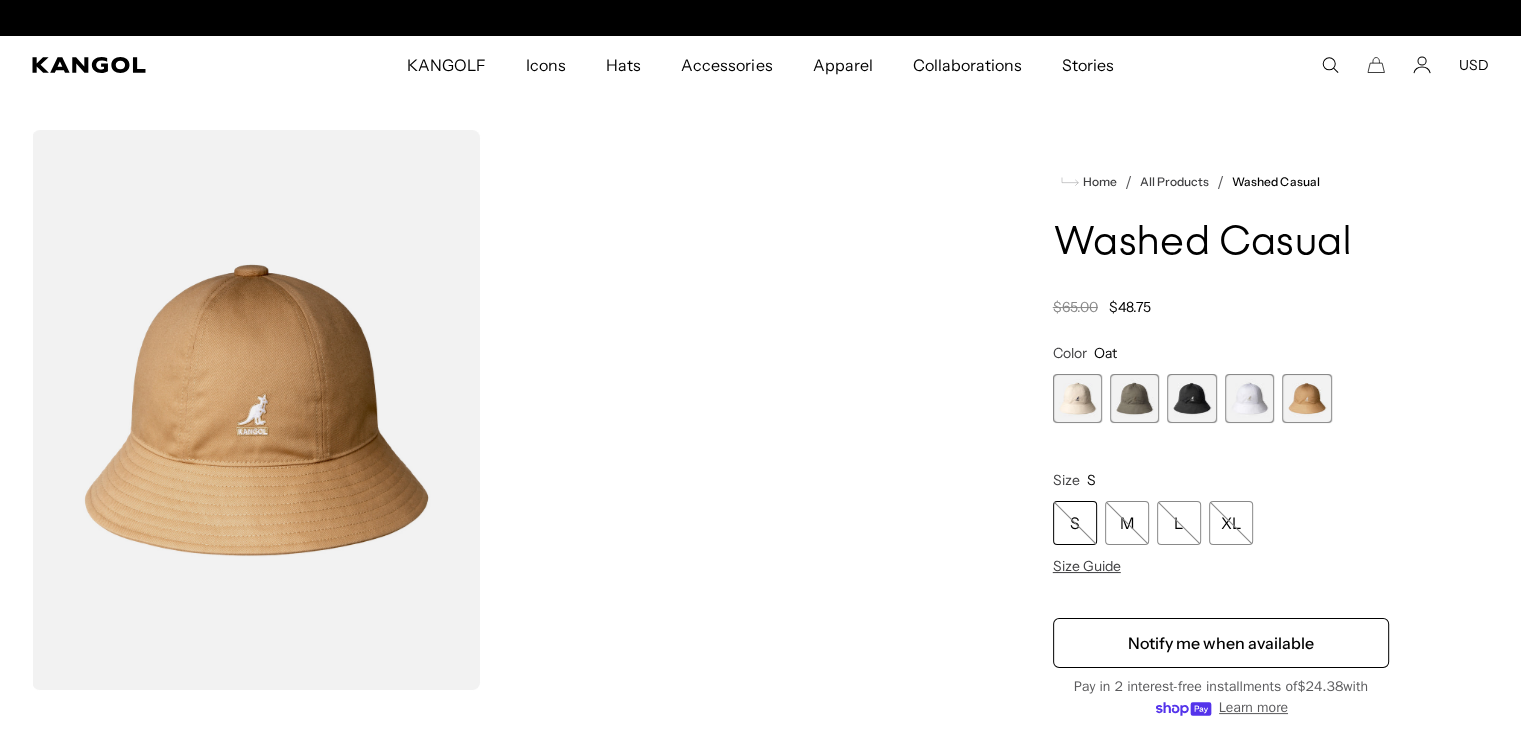 scroll, scrollTop: 0, scrollLeft: 412, axis: horizontal 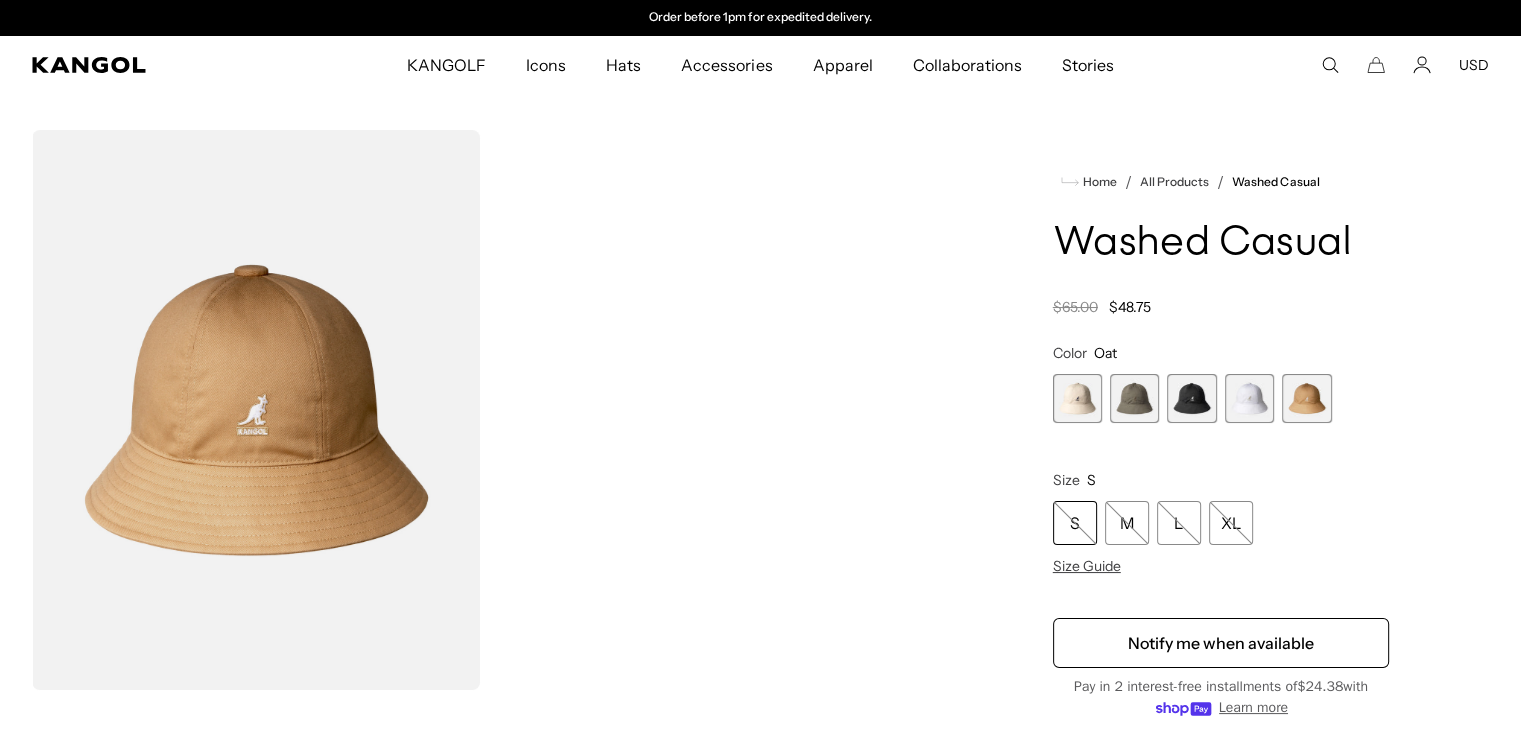 click at bounding box center (1134, 398) 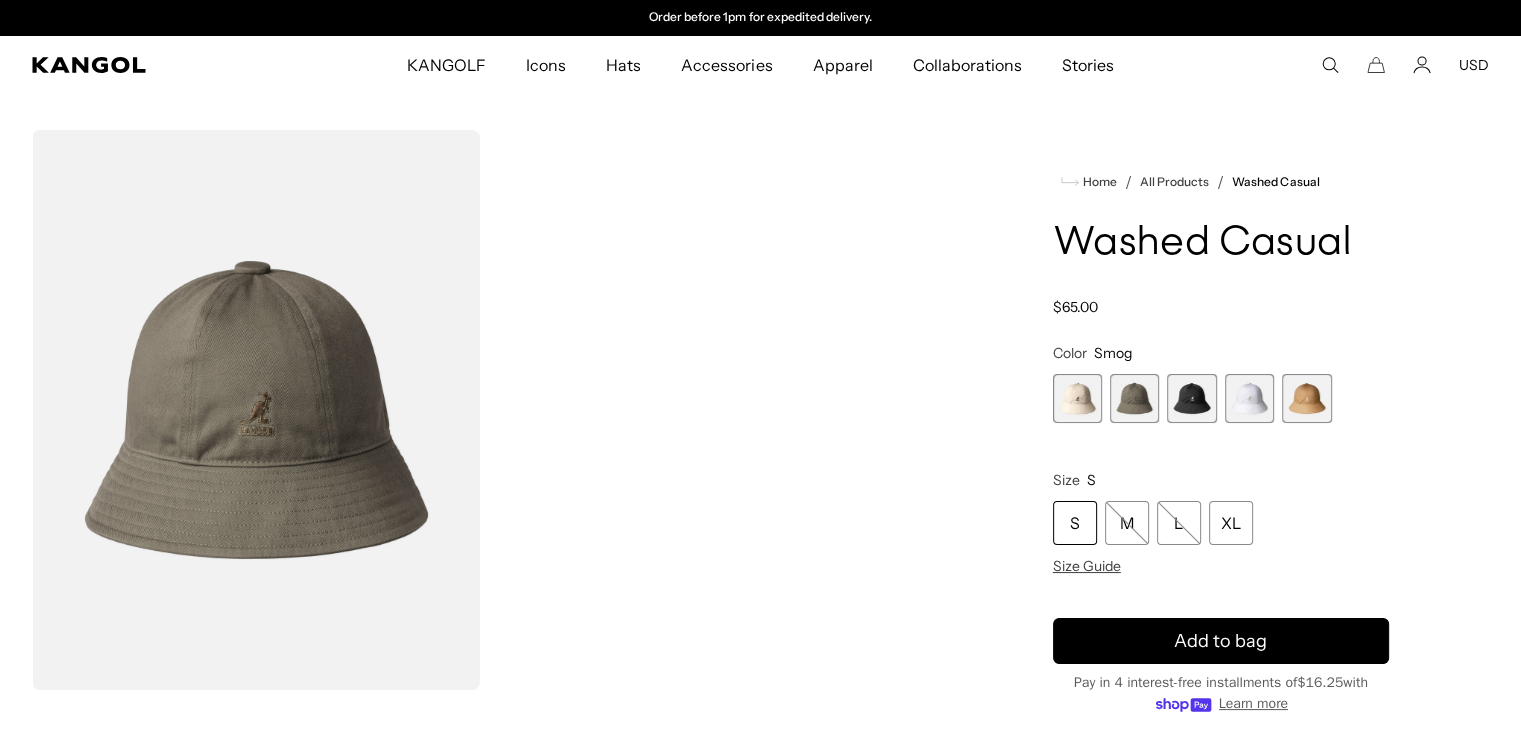 click at bounding box center (1134, 398) 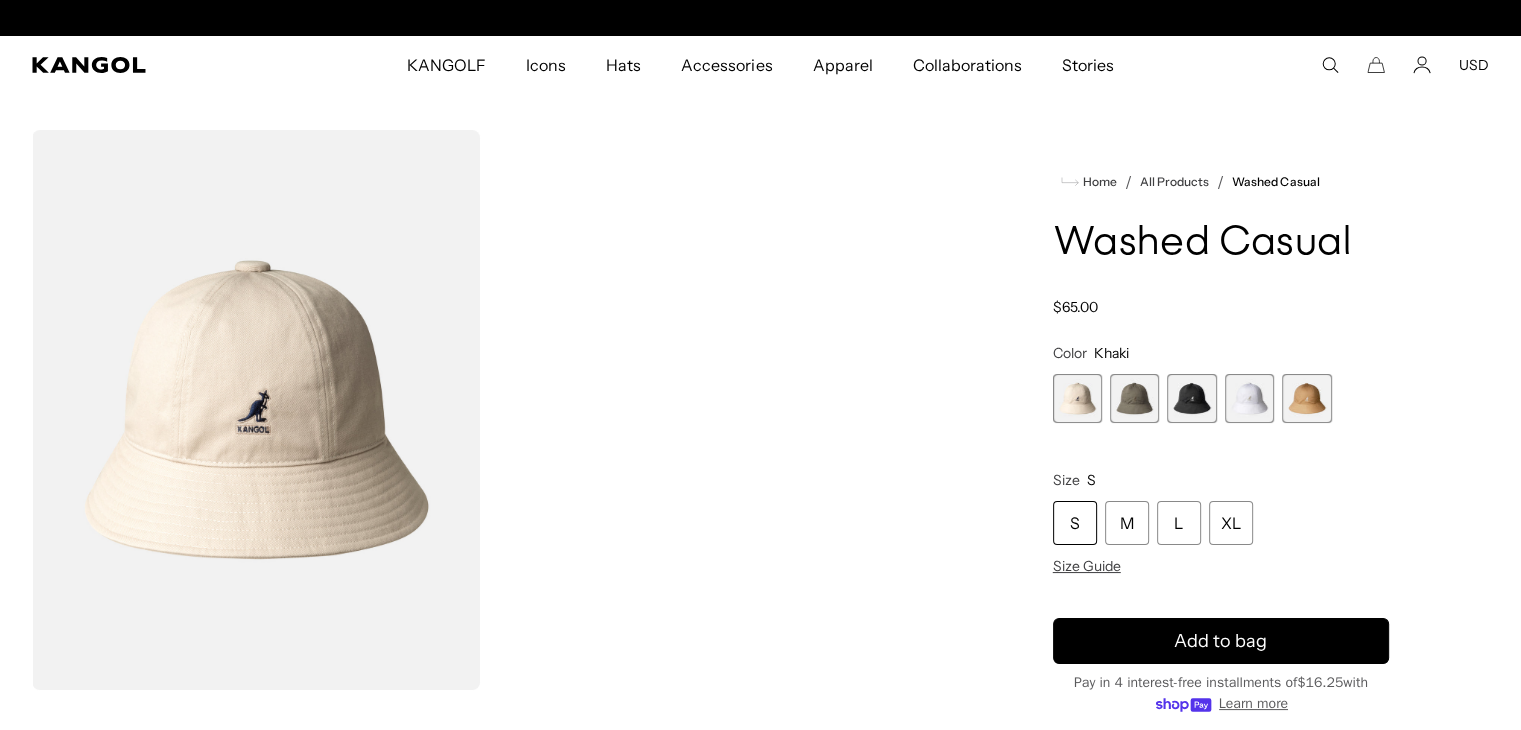 scroll, scrollTop: 0, scrollLeft: 0, axis: both 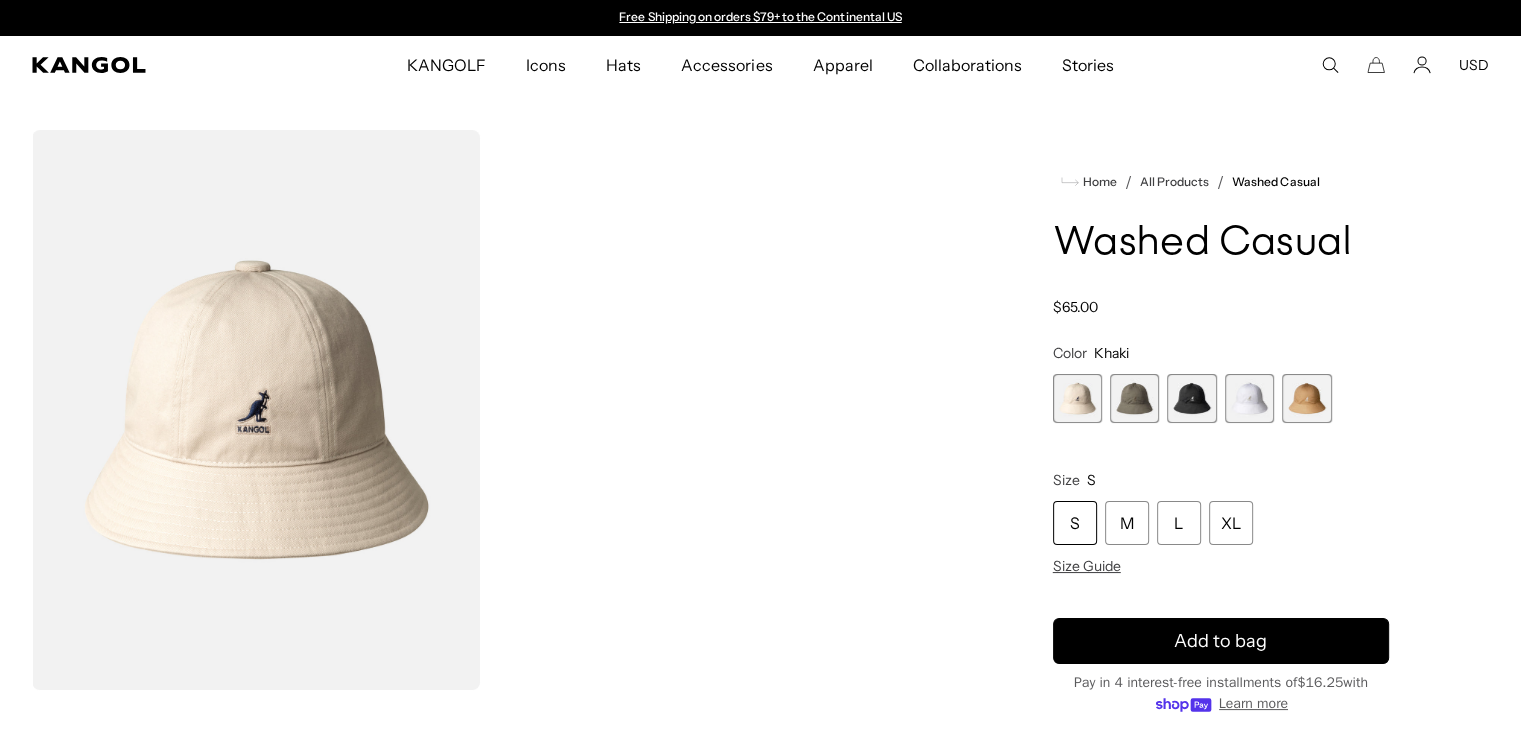 click at bounding box center [1134, 398] 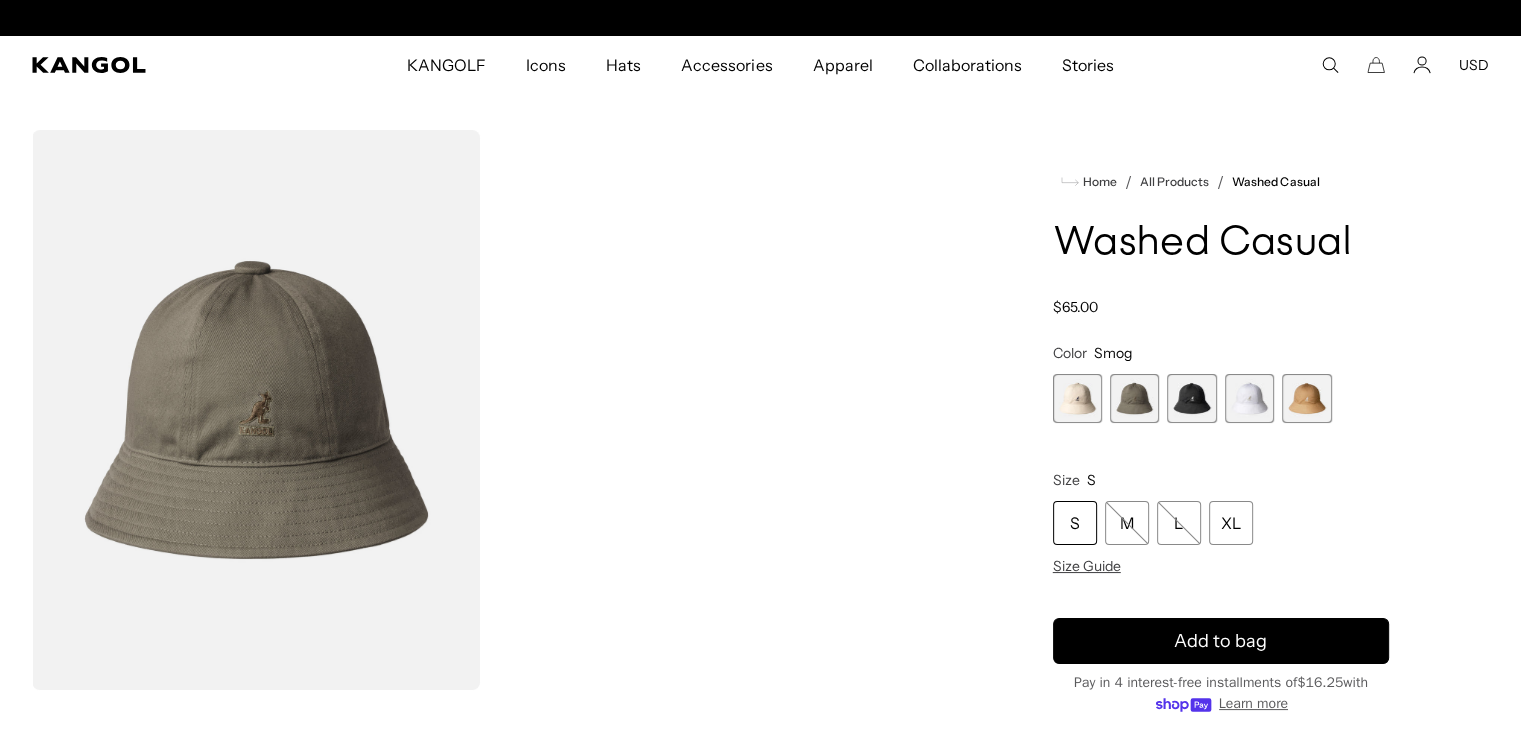 scroll, scrollTop: 0, scrollLeft: 412, axis: horizontal 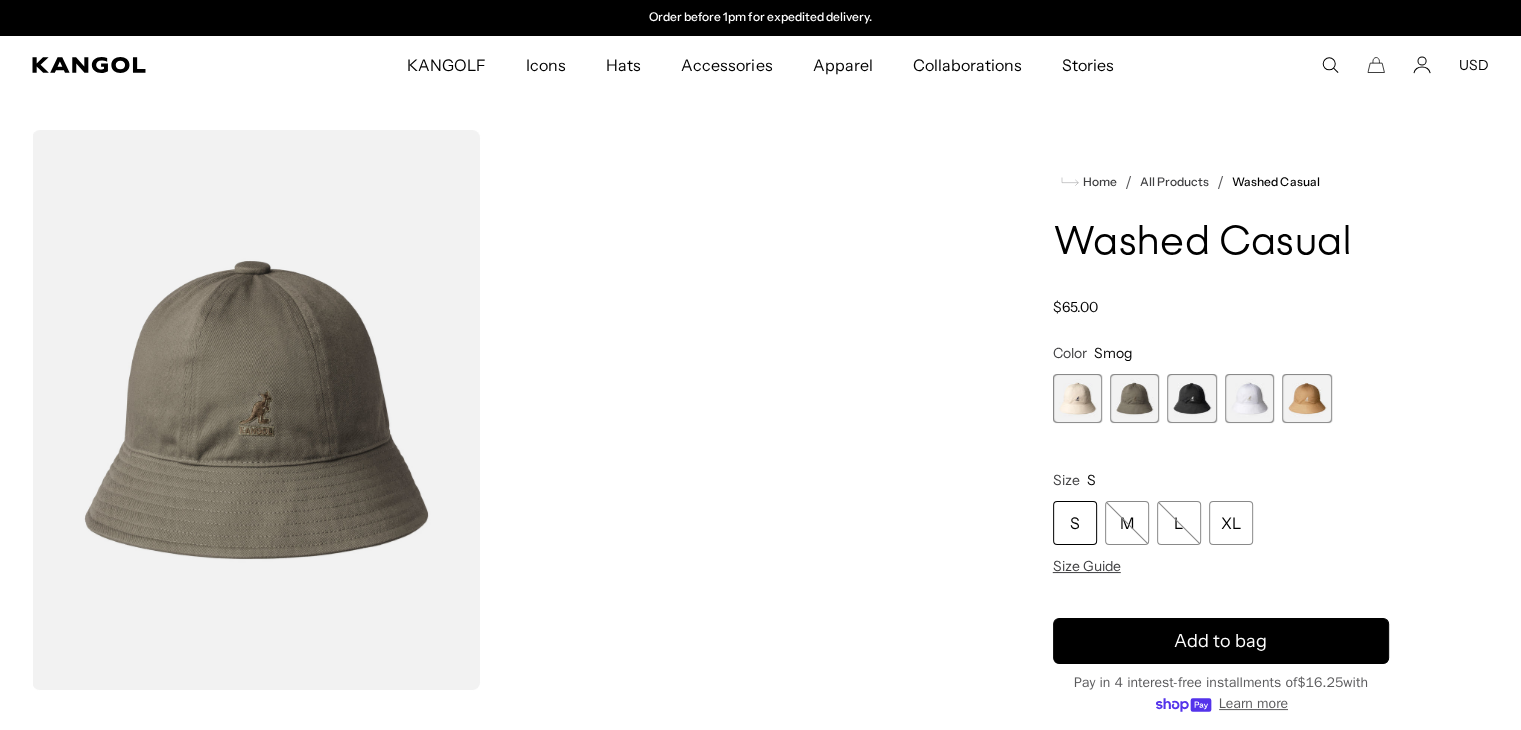click at bounding box center (1077, 398) 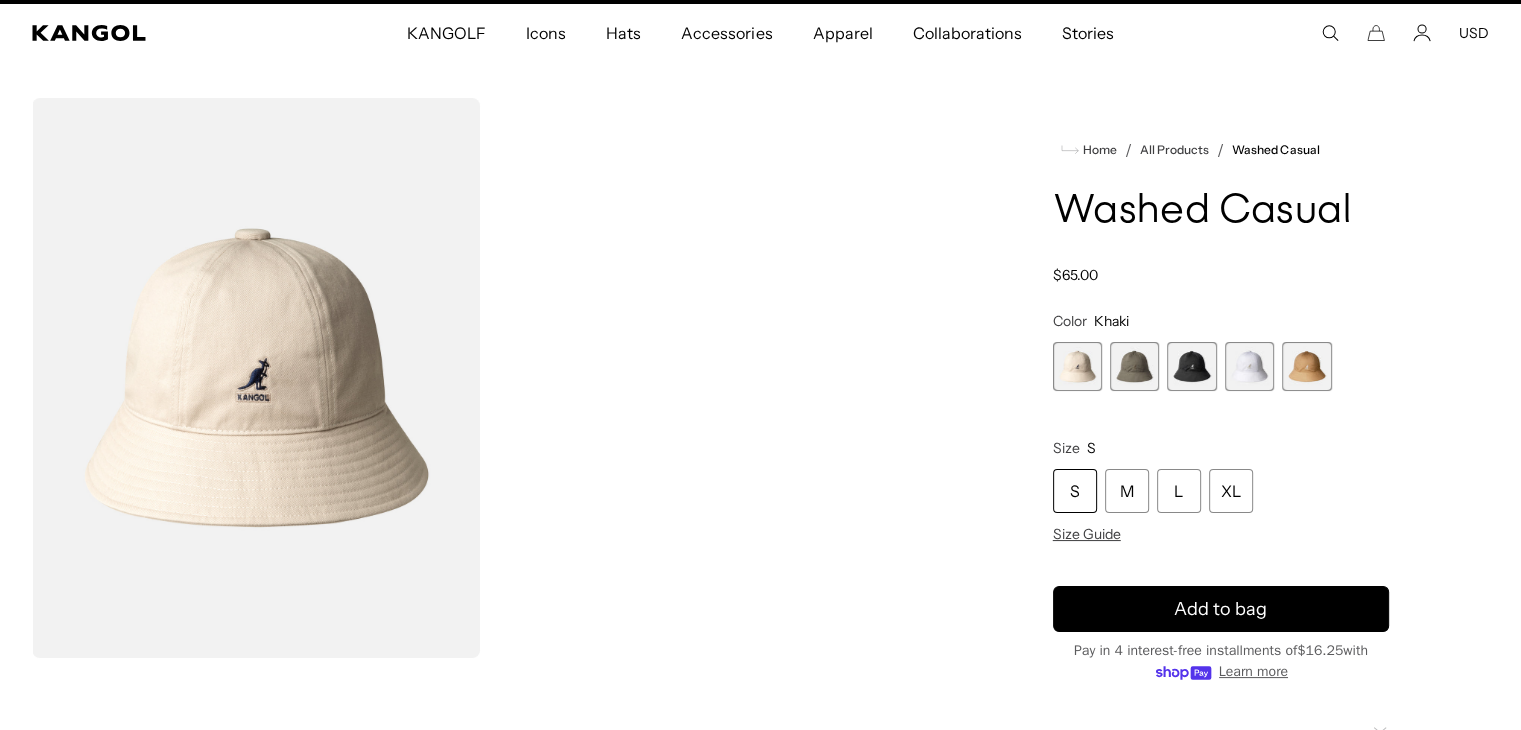 scroll, scrollTop: 0, scrollLeft: 0, axis: both 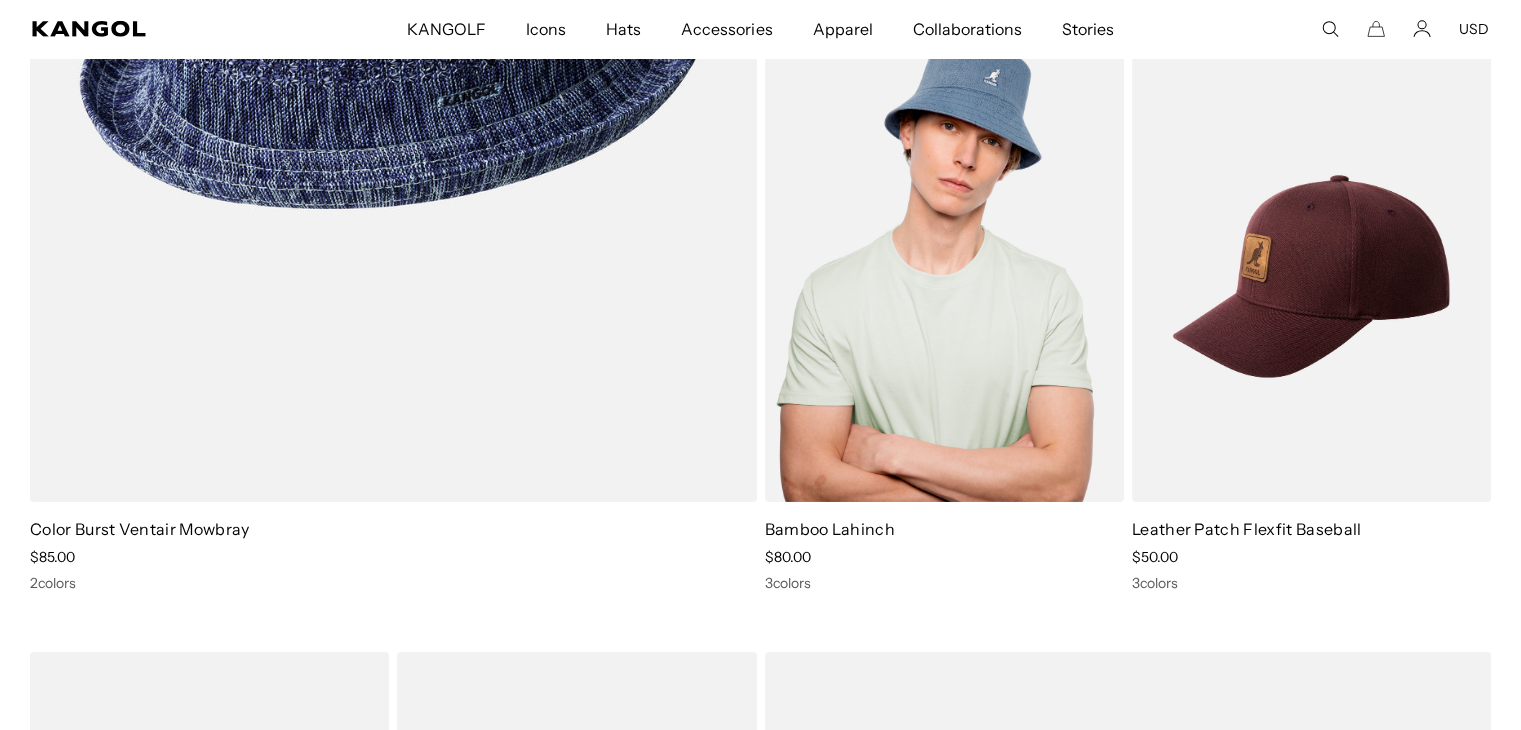 click at bounding box center (944, 276) 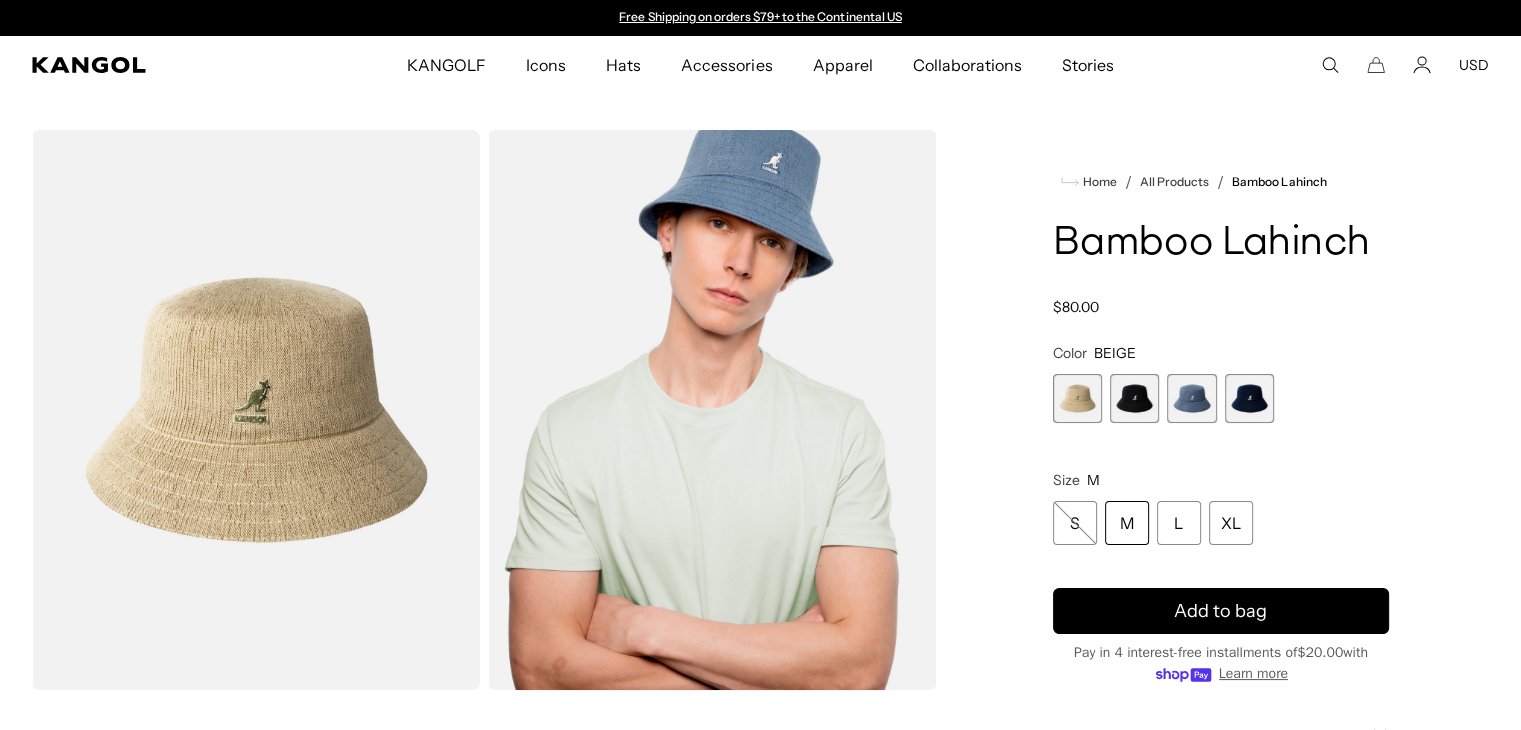 scroll, scrollTop: 0, scrollLeft: 0, axis: both 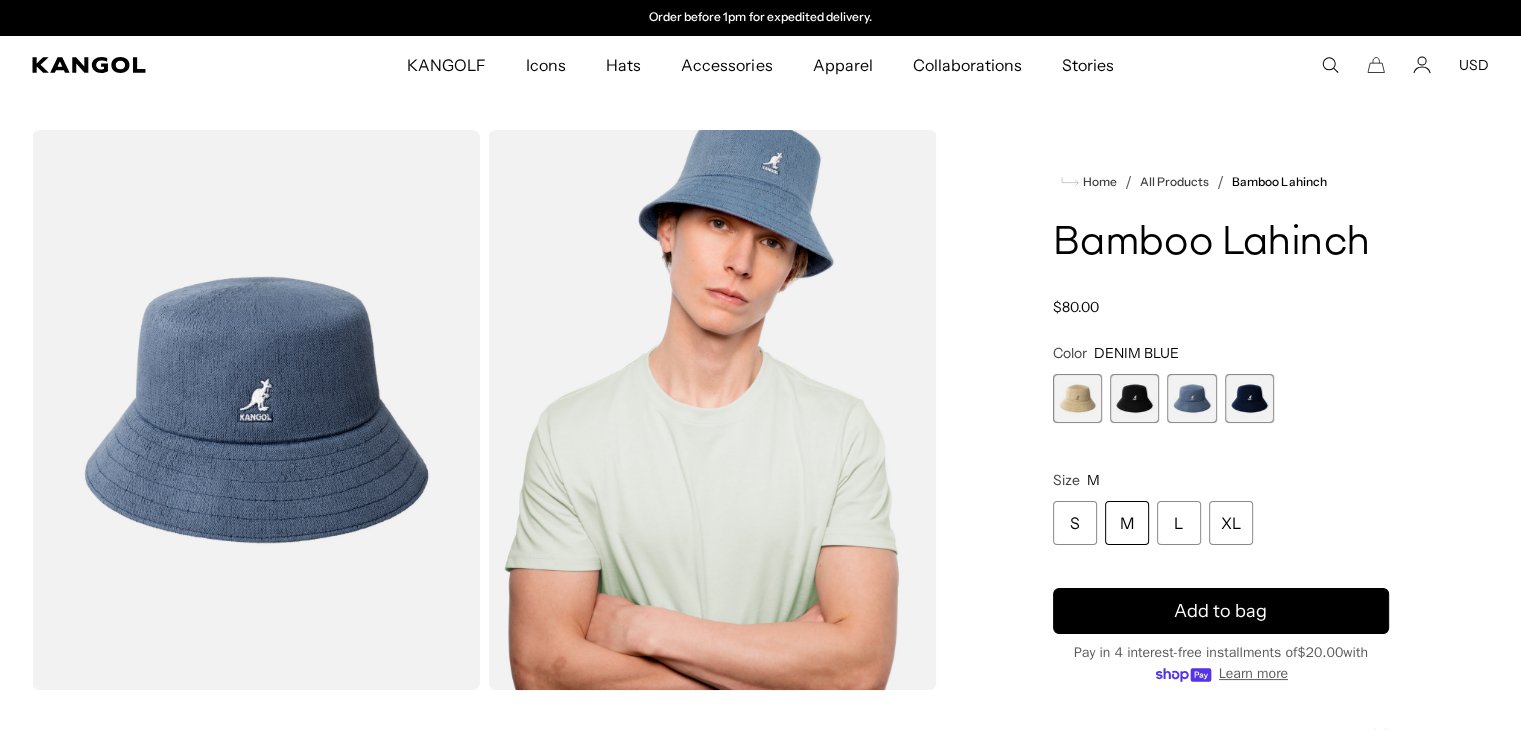 click at bounding box center (1077, 398) 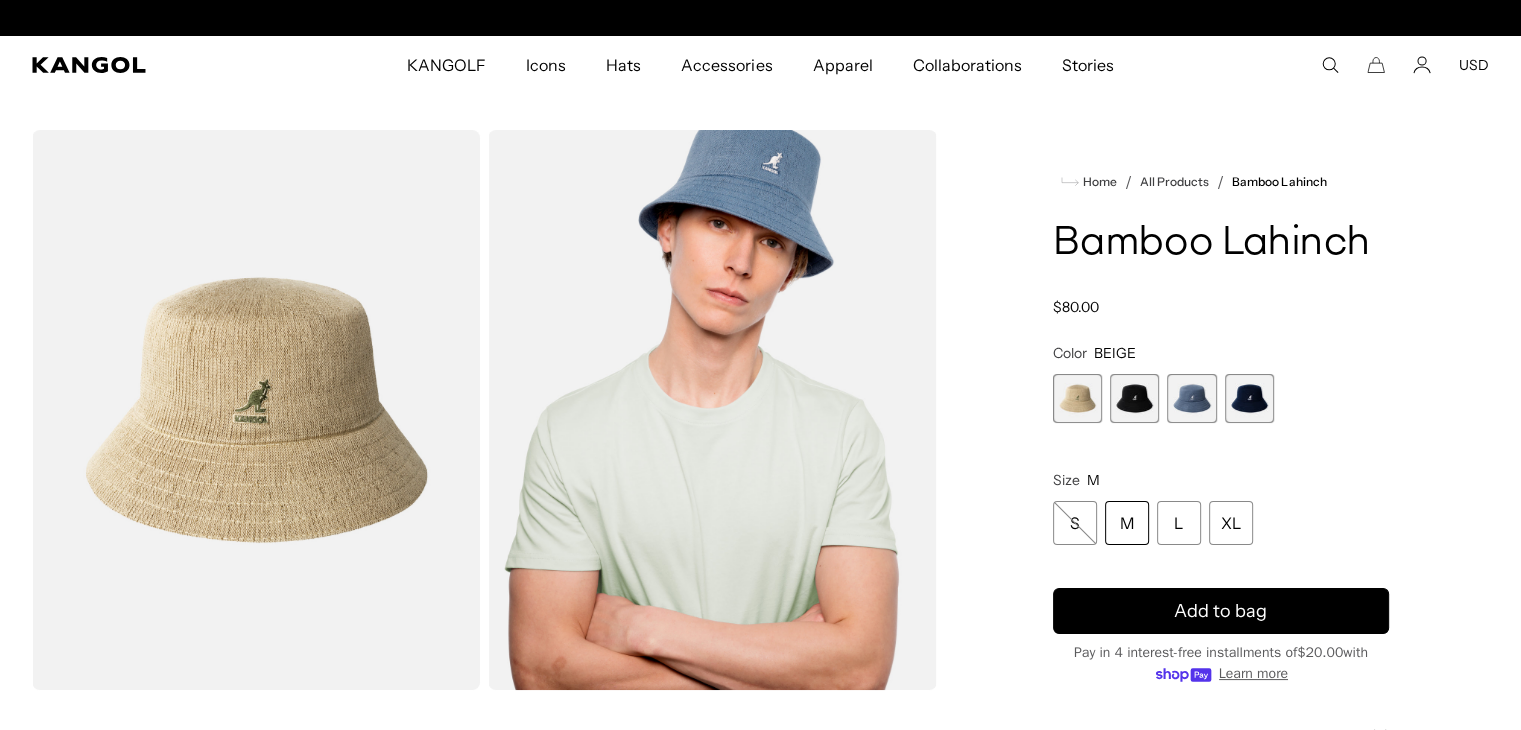 scroll, scrollTop: 0, scrollLeft: 0, axis: both 